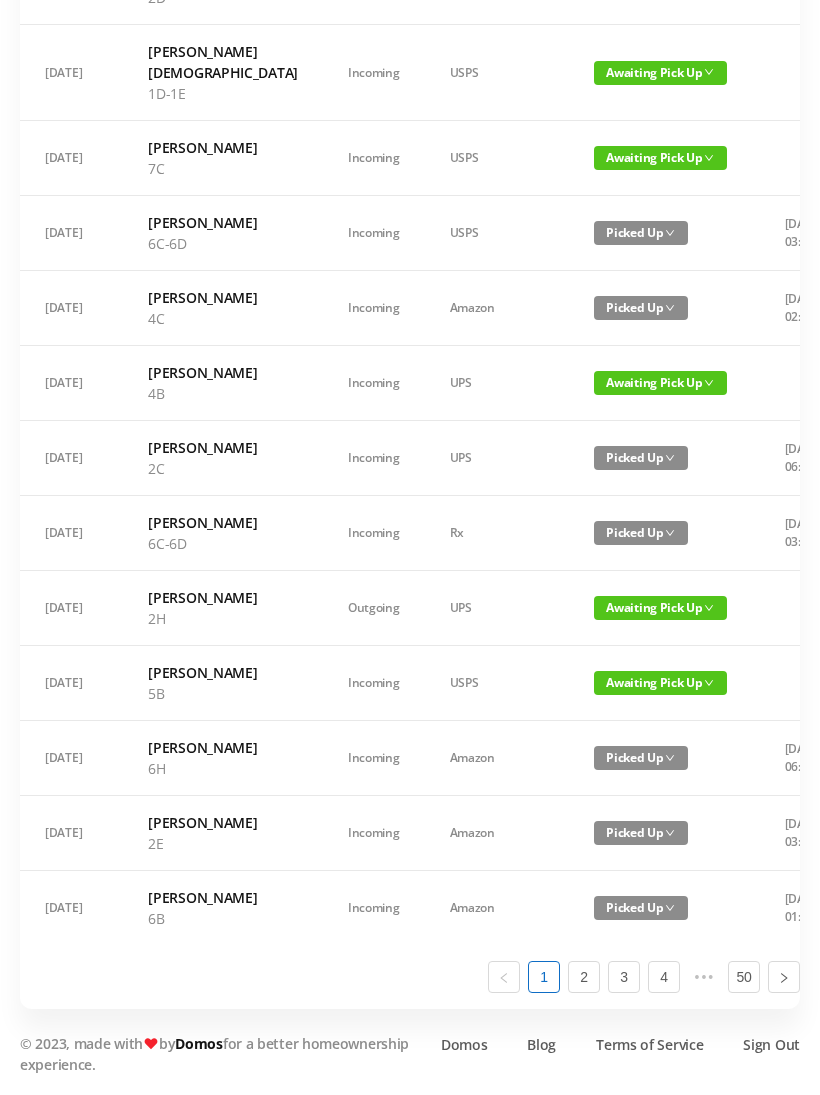 scroll, scrollTop: 885, scrollLeft: 0, axis: vertical 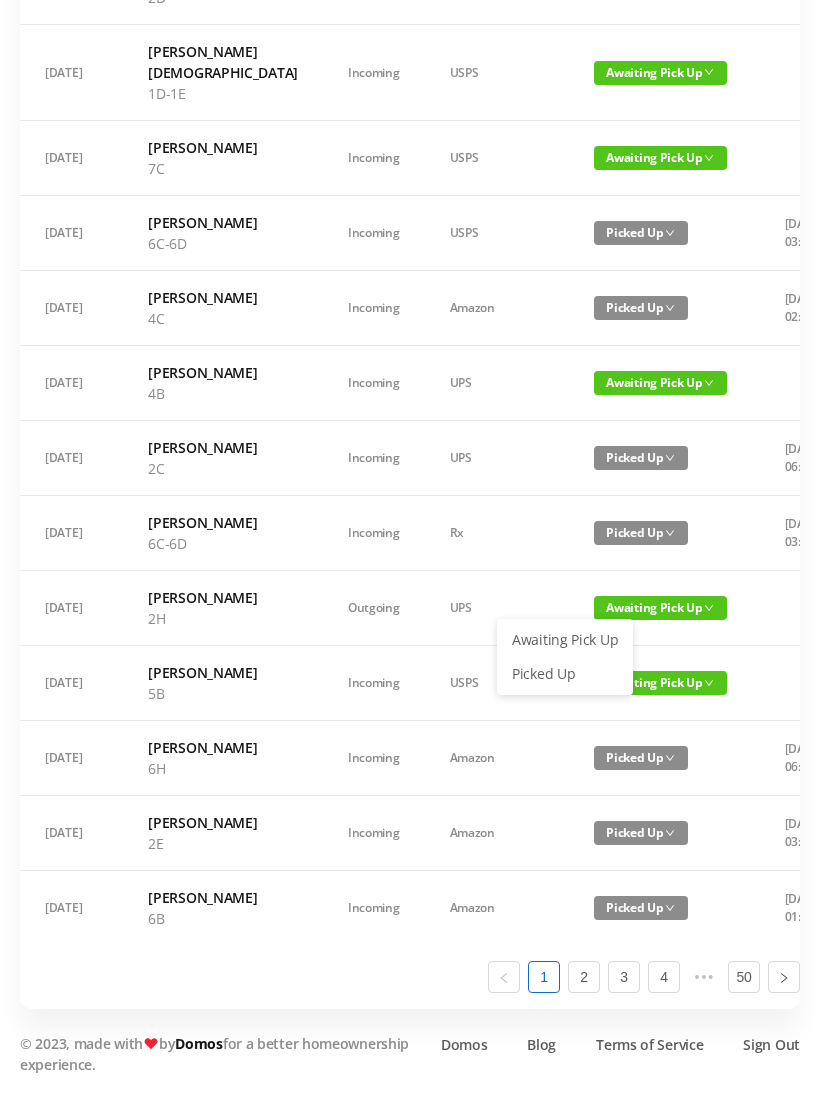 click on "Picked Up" at bounding box center [565, 674] 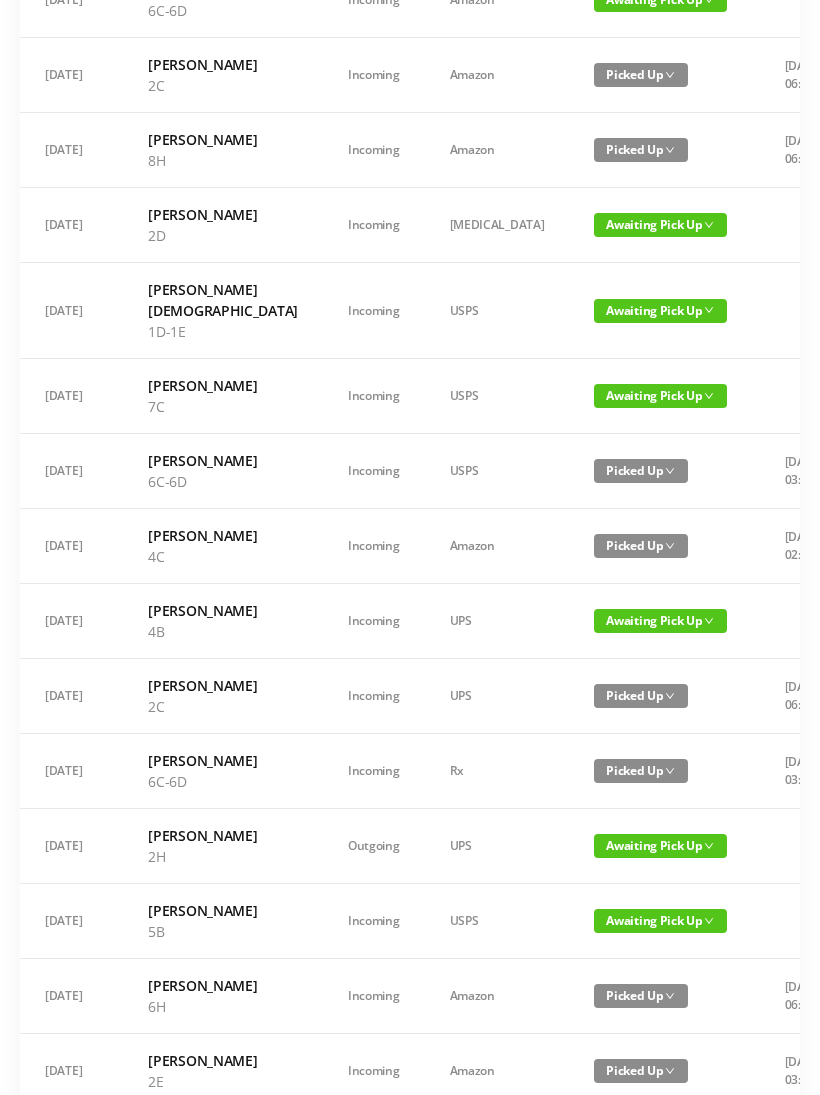 scroll, scrollTop: 589, scrollLeft: 0, axis: vertical 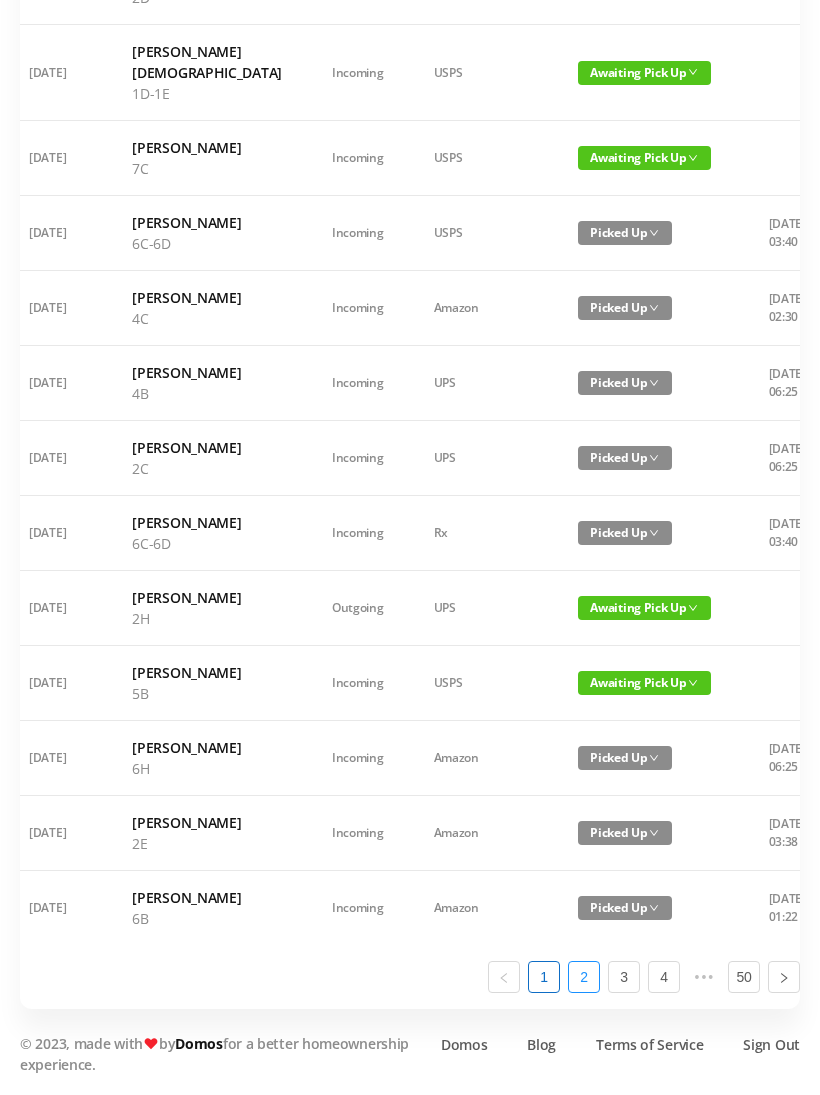 click on "2" at bounding box center [584, 977] 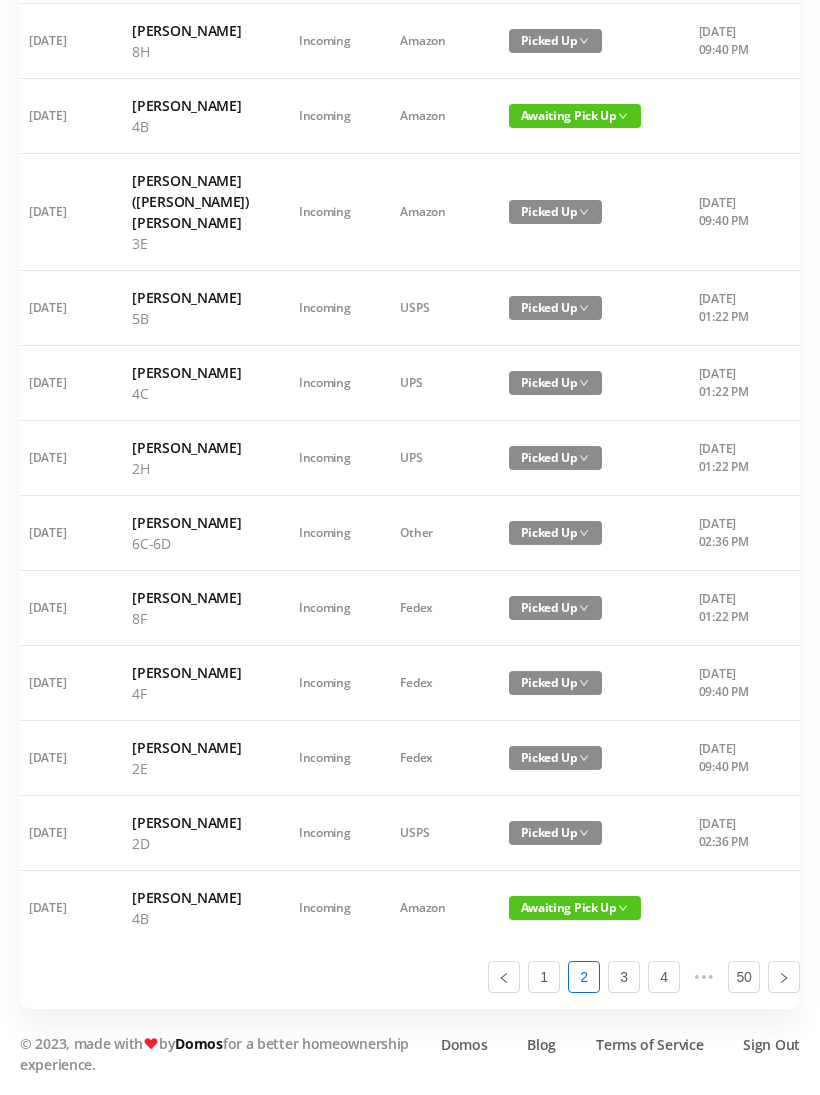 click on "Awaiting Pick Up" at bounding box center [575, 908] 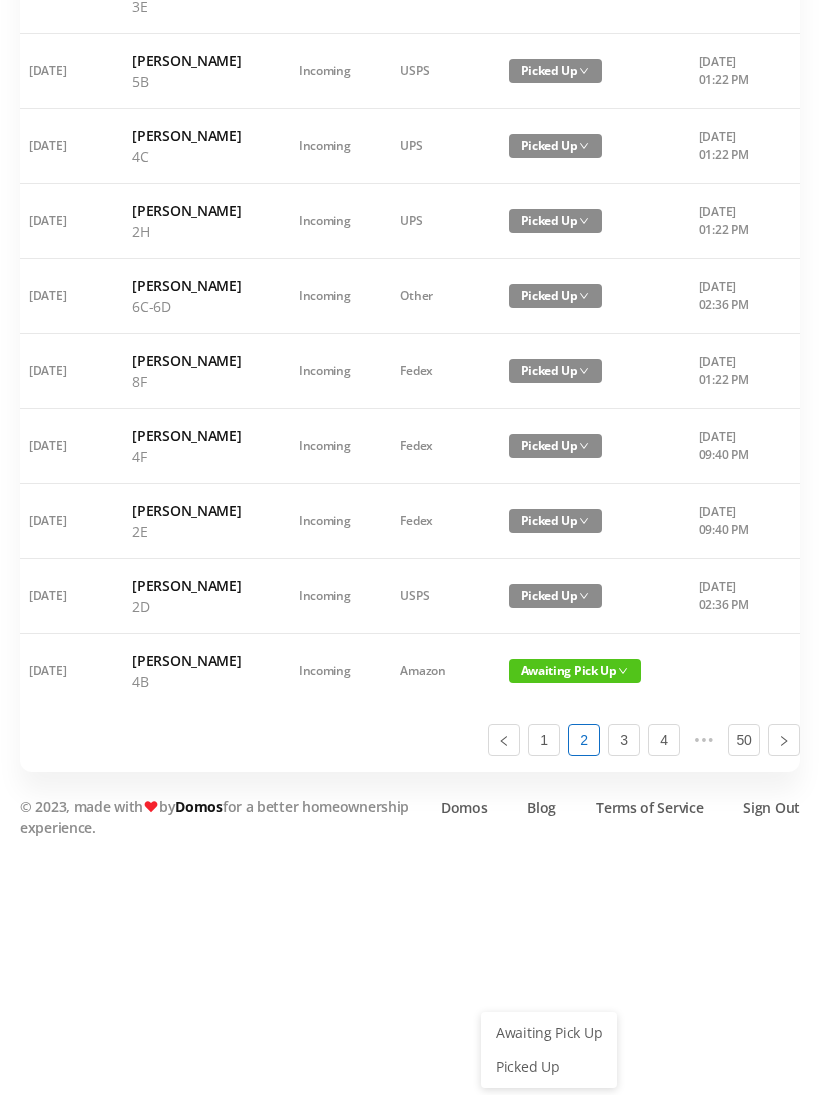 click on "Picked Up" at bounding box center (549, 1067) 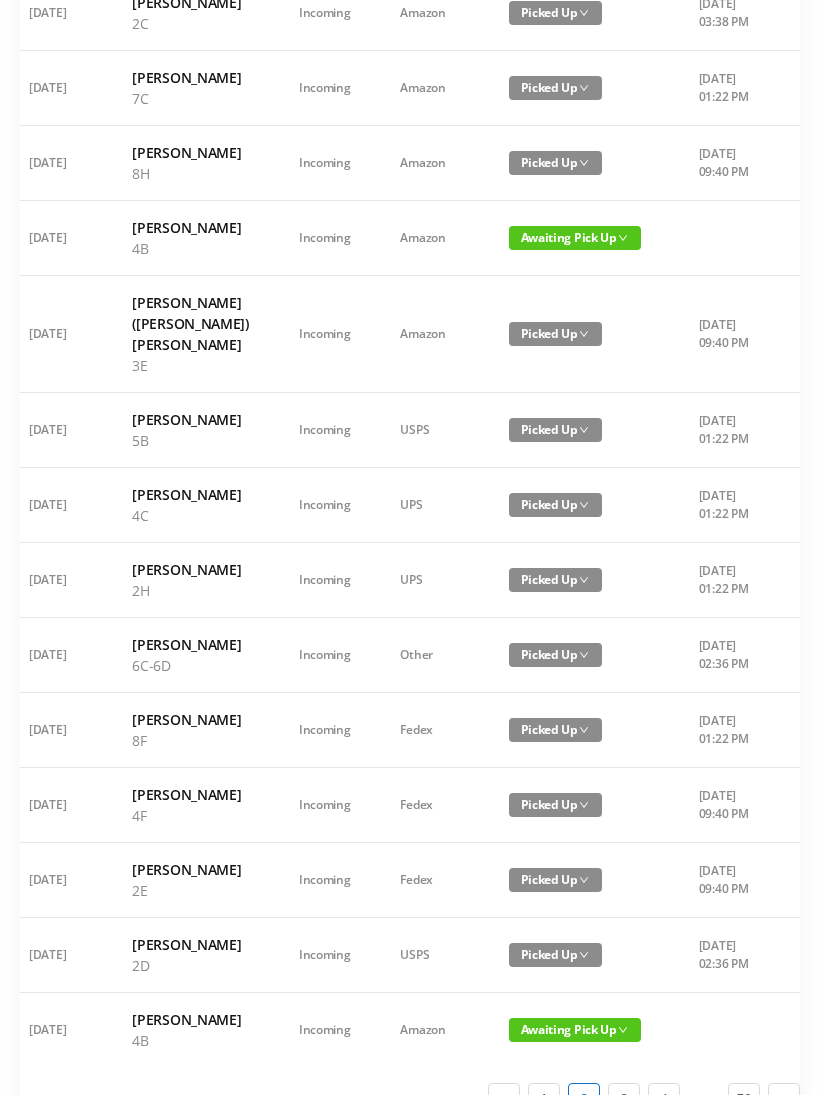scroll, scrollTop: 664, scrollLeft: 0, axis: vertical 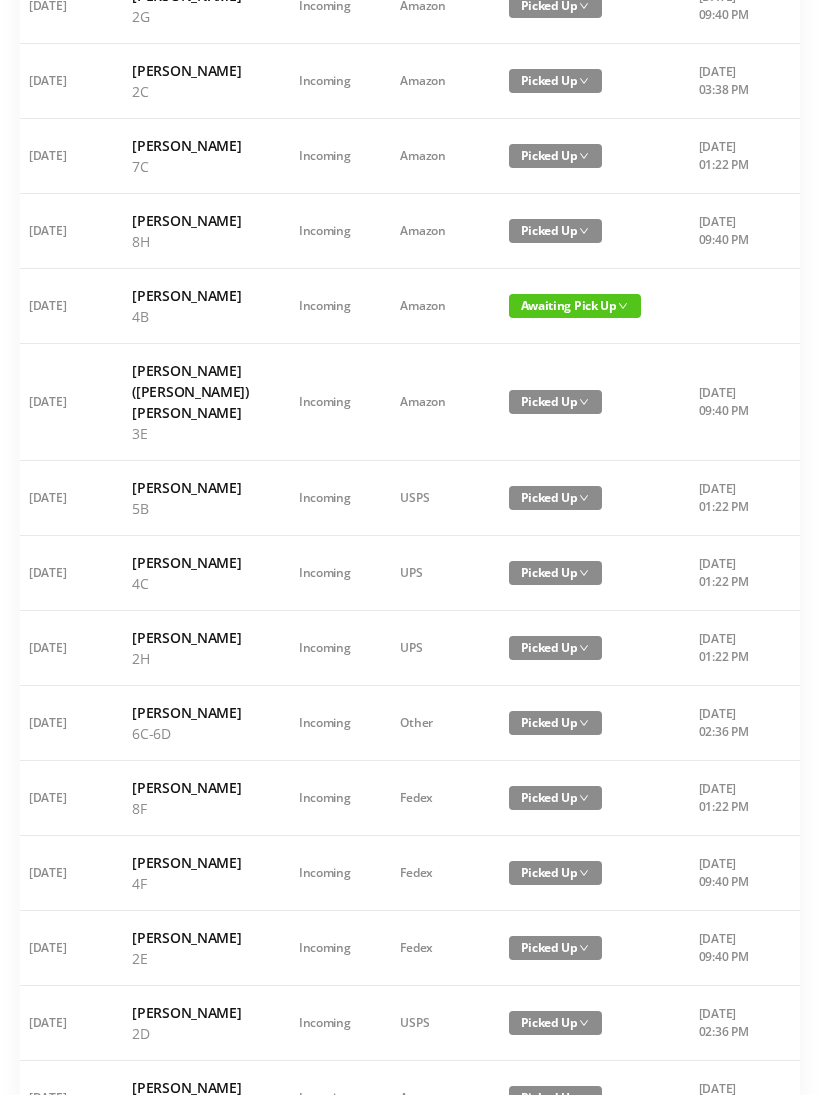 click on "Awaiting Pick Up" at bounding box center (575, 306) 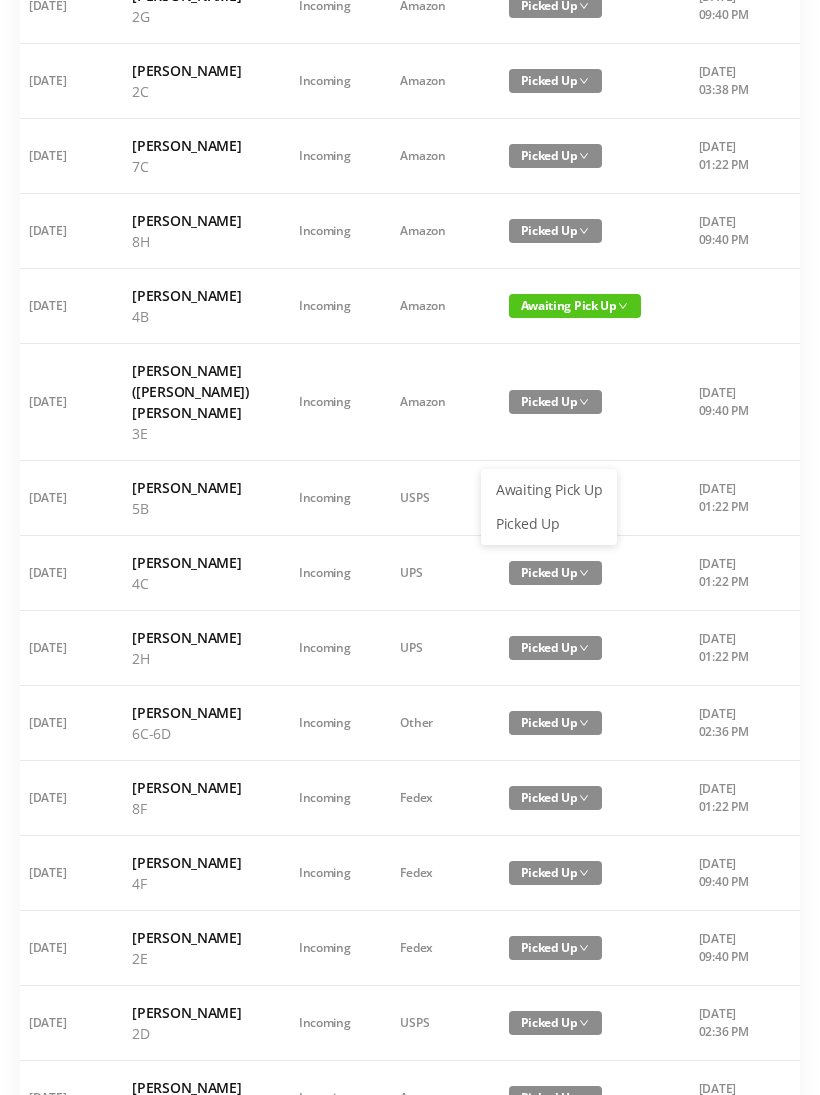 click on "Picked Up" at bounding box center (549, 524) 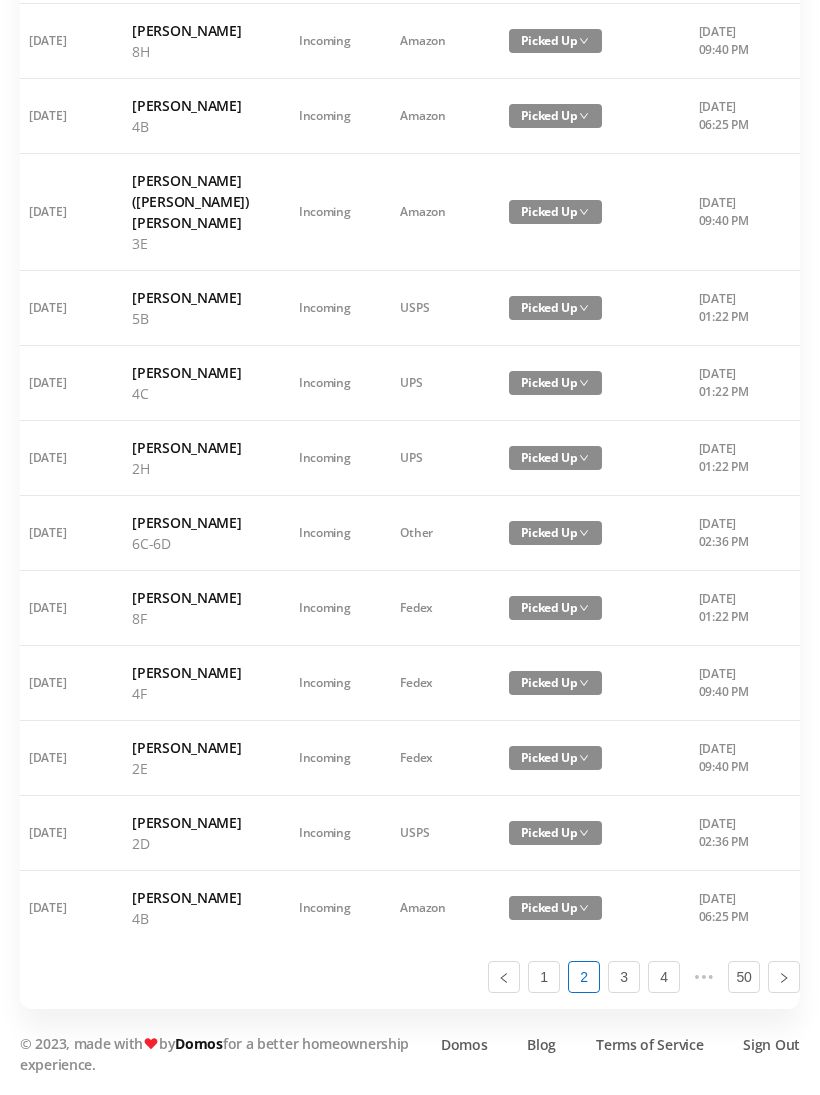 scroll, scrollTop: 1154, scrollLeft: 0, axis: vertical 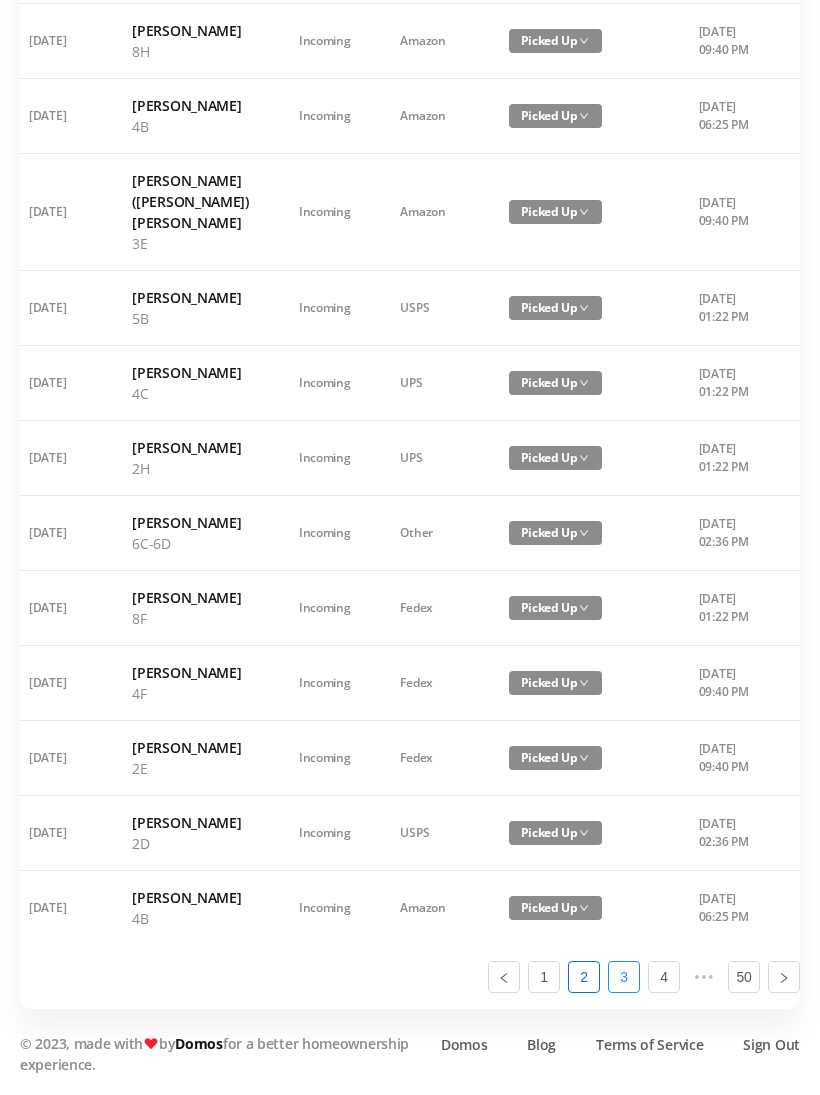 click on "3" at bounding box center [624, 977] 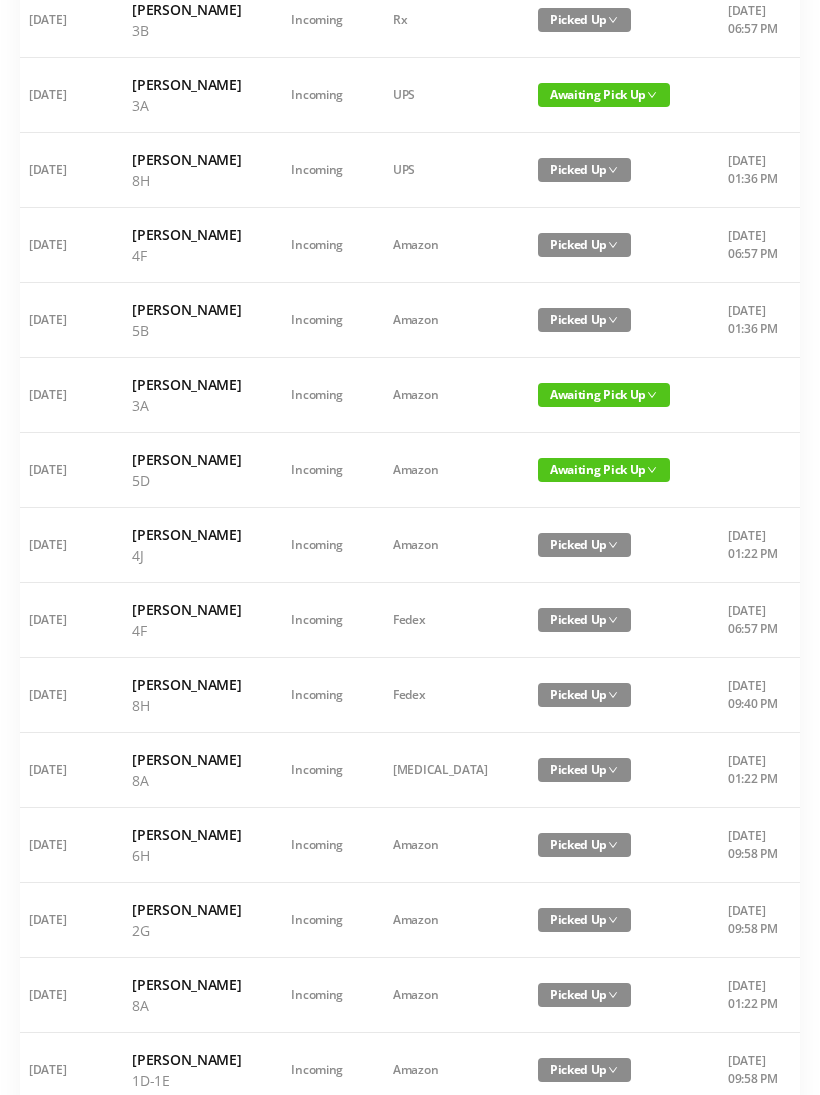 scroll, scrollTop: 650, scrollLeft: 0, axis: vertical 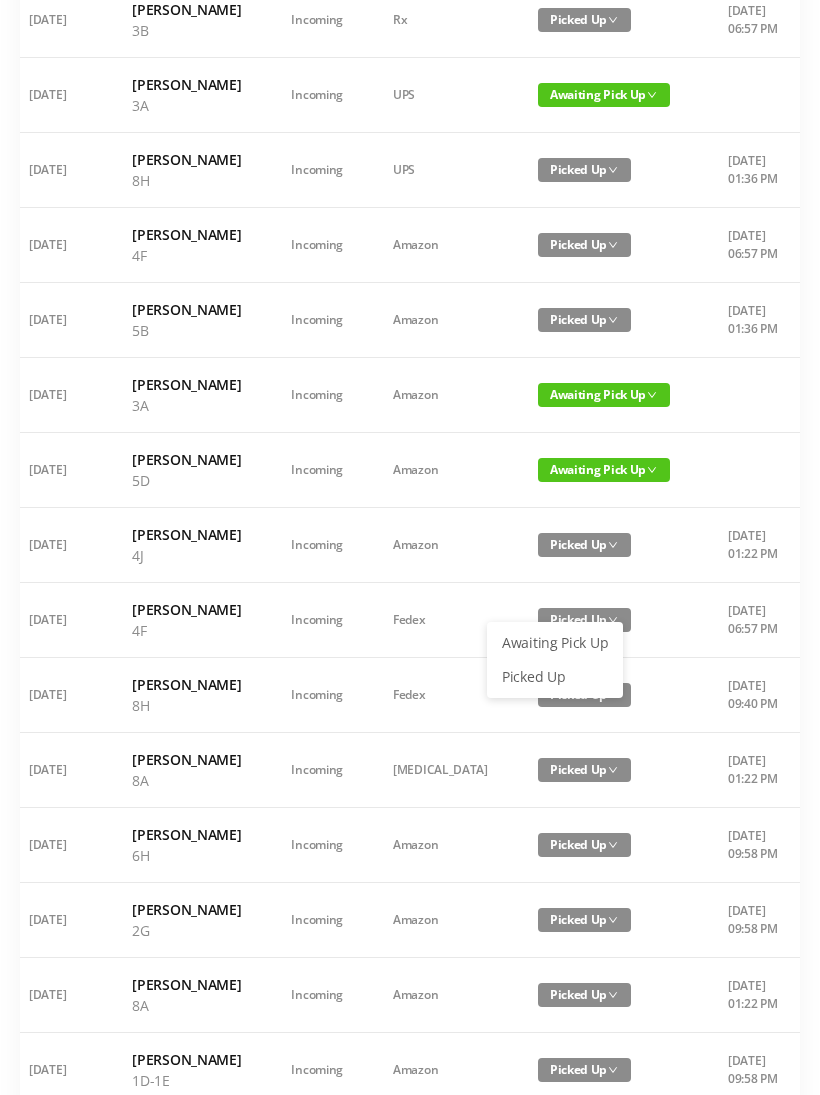 click on "Picked Up" at bounding box center [555, 677] 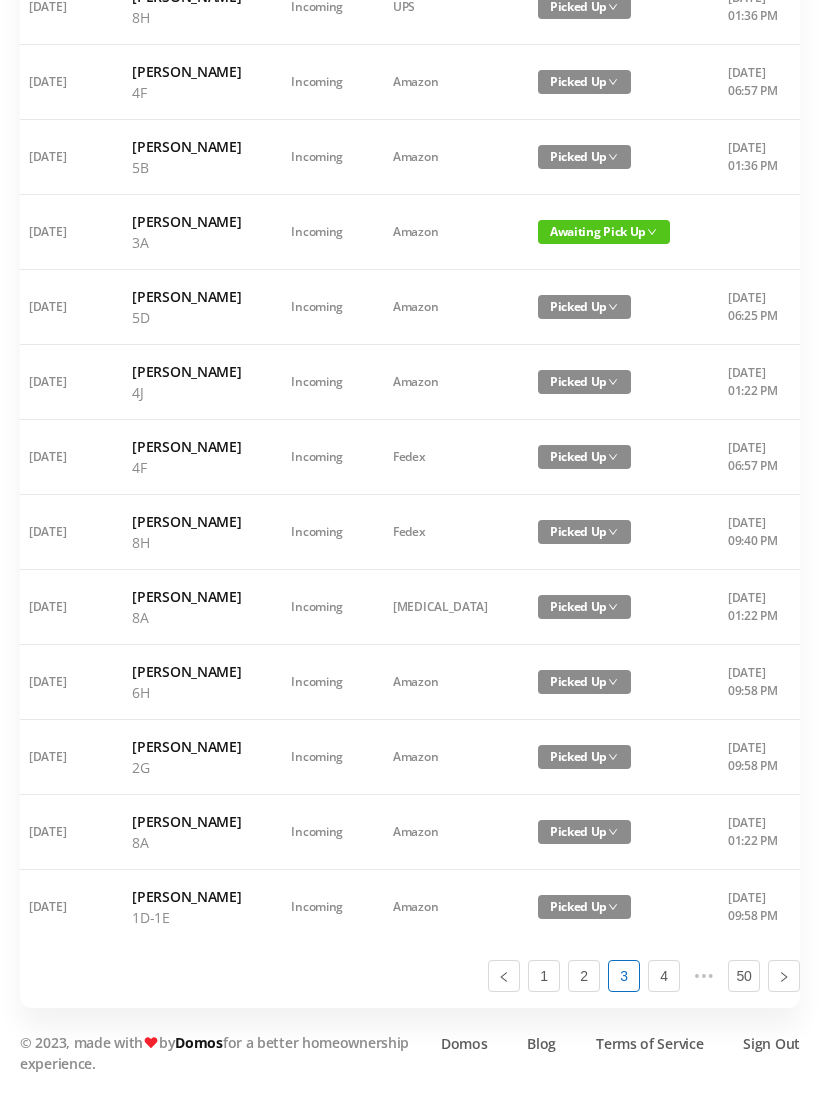 scroll, scrollTop: 1028, scrollLeft: 0, axis: vertical 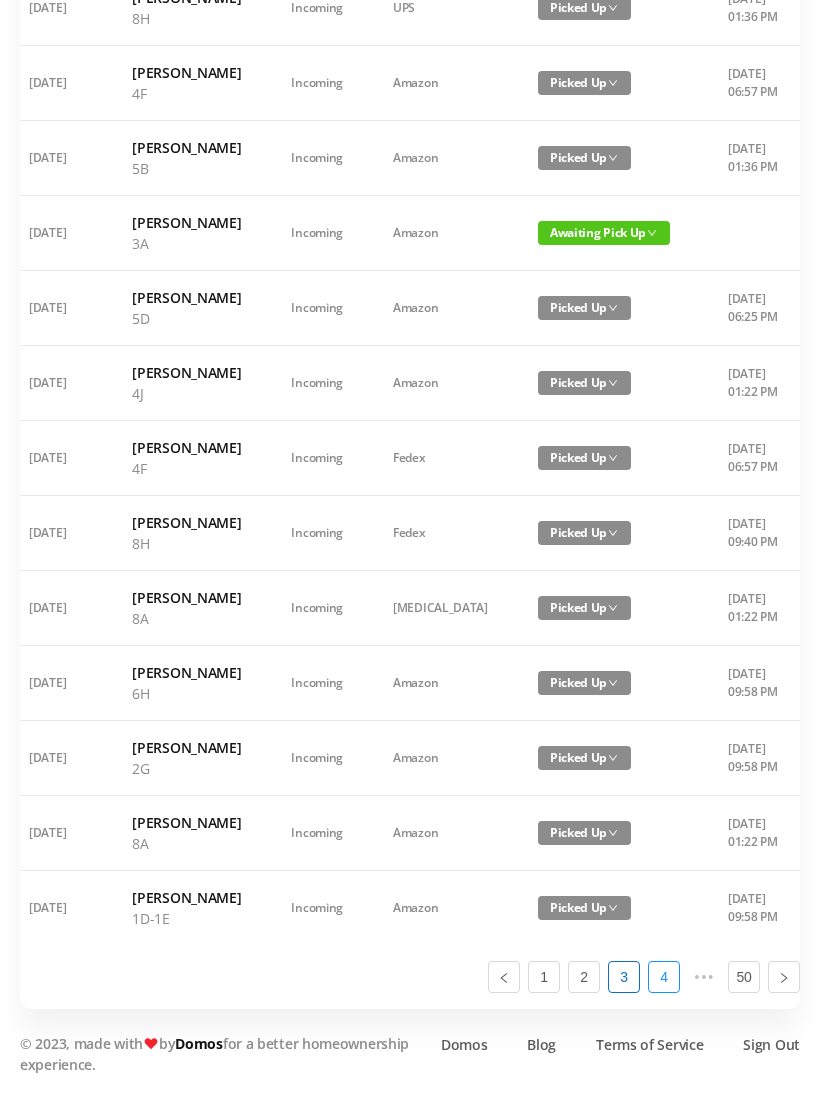 click on "4" at bounding box center [664, 977] 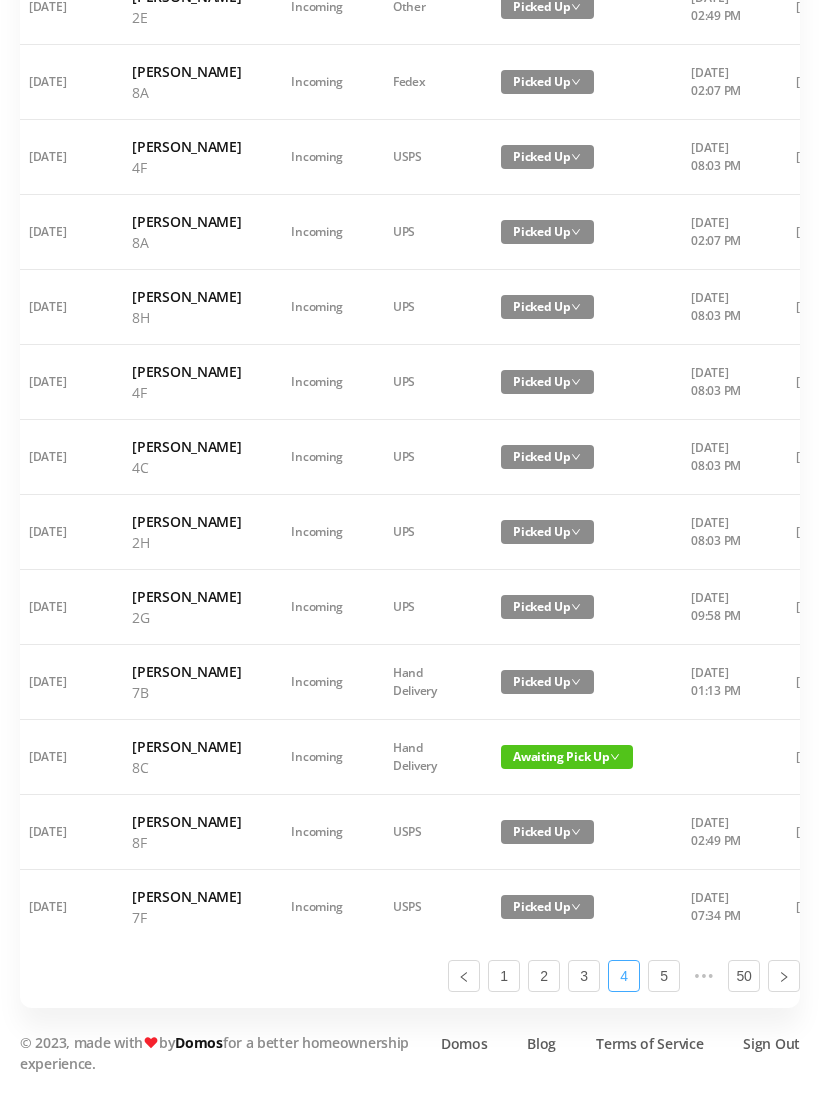 scroll, scrollTop: 1049, scrollLeft: 0, axis: vertical 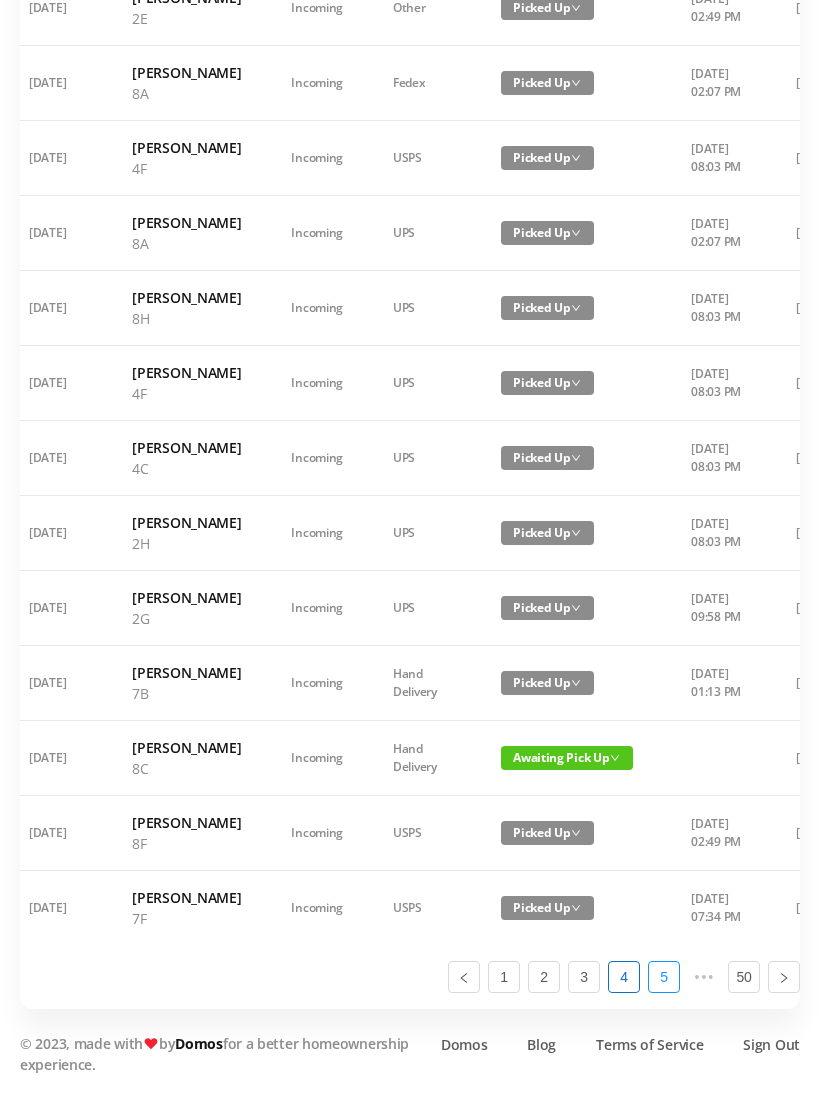 click on "5" at bounding box center [664, 977] 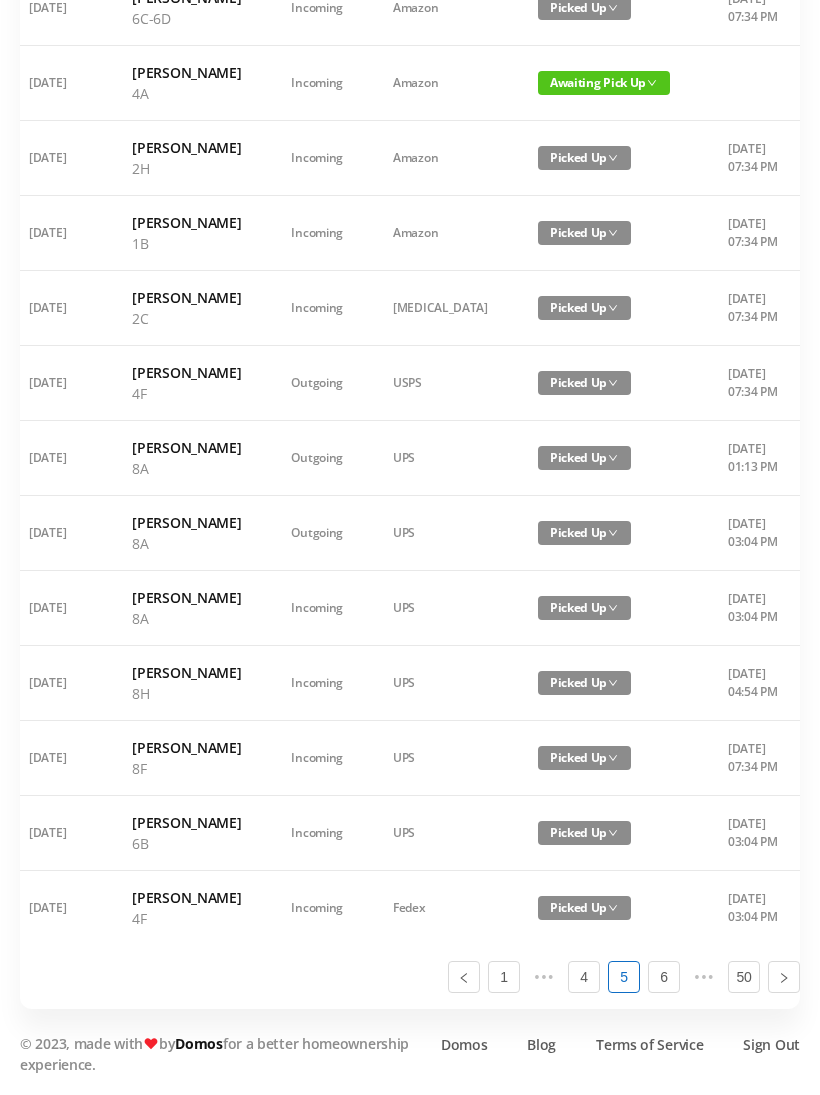 scroll, scrollTop: 1133, scrollLeft: 0, axis: vertical 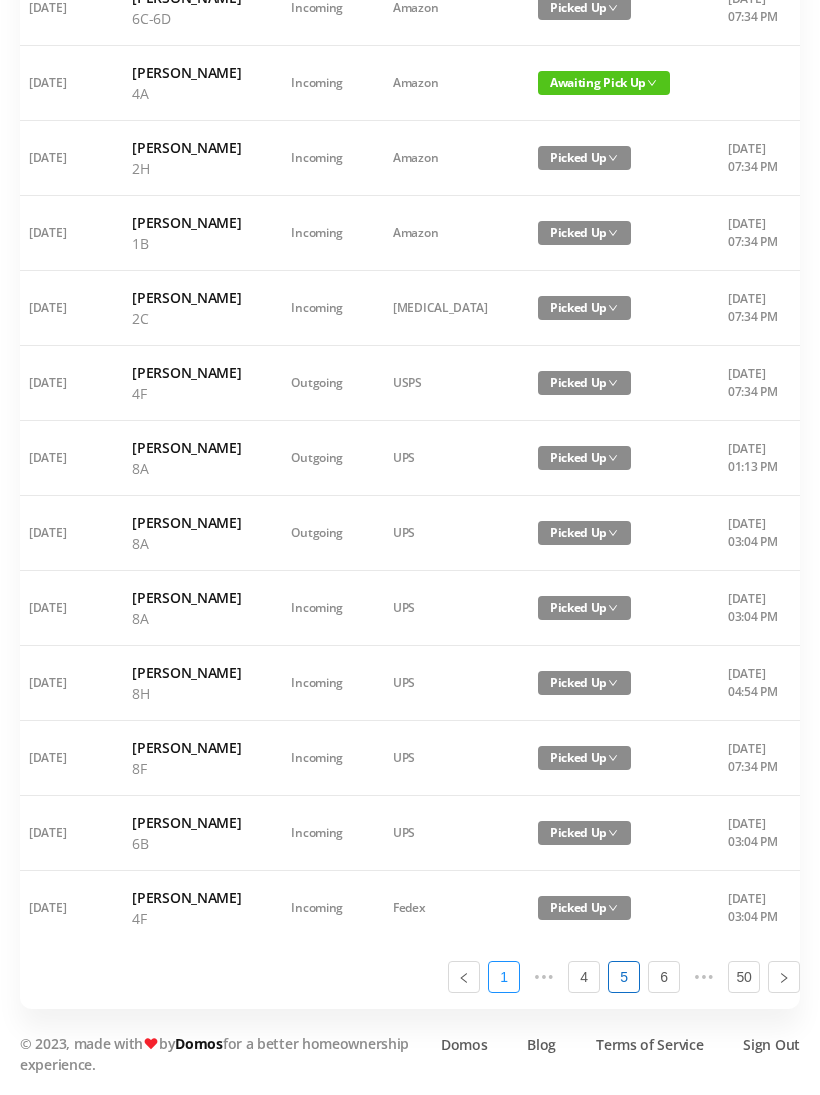 click on "1" at bounding box center [504, 977] 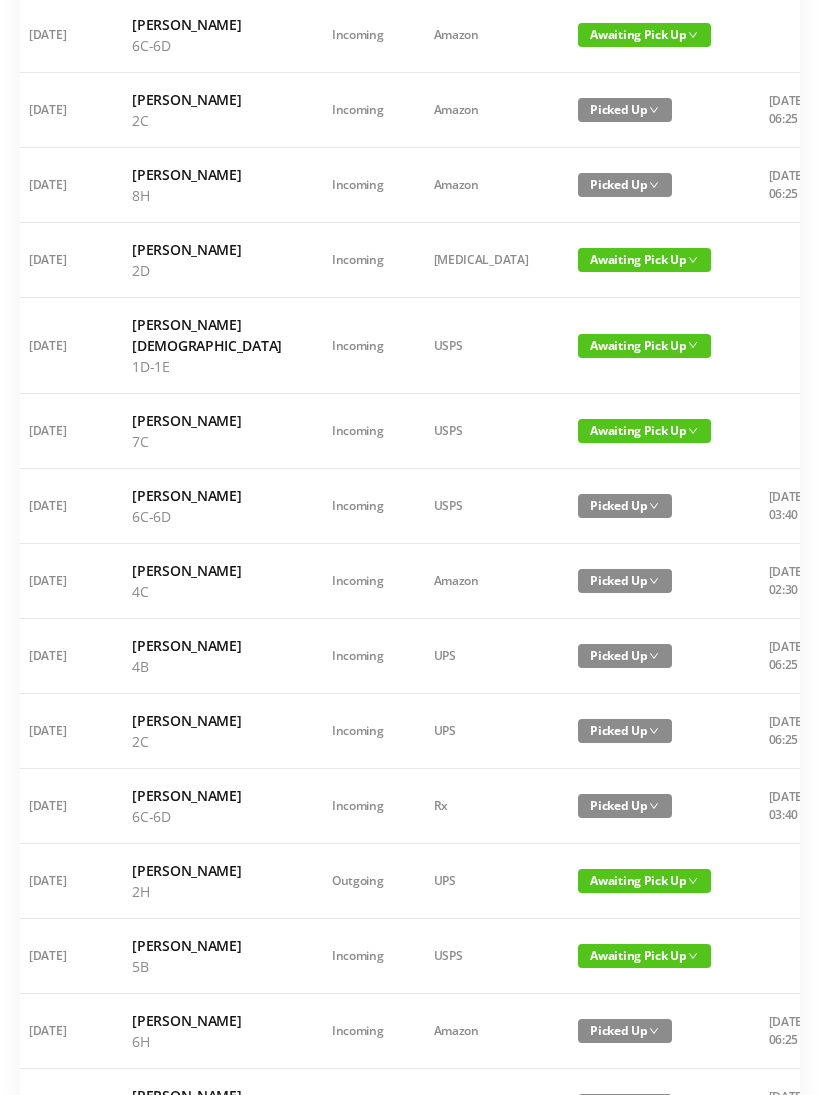 scroll, scrollTop: 558, scrollLeft: 0, axis: vertical 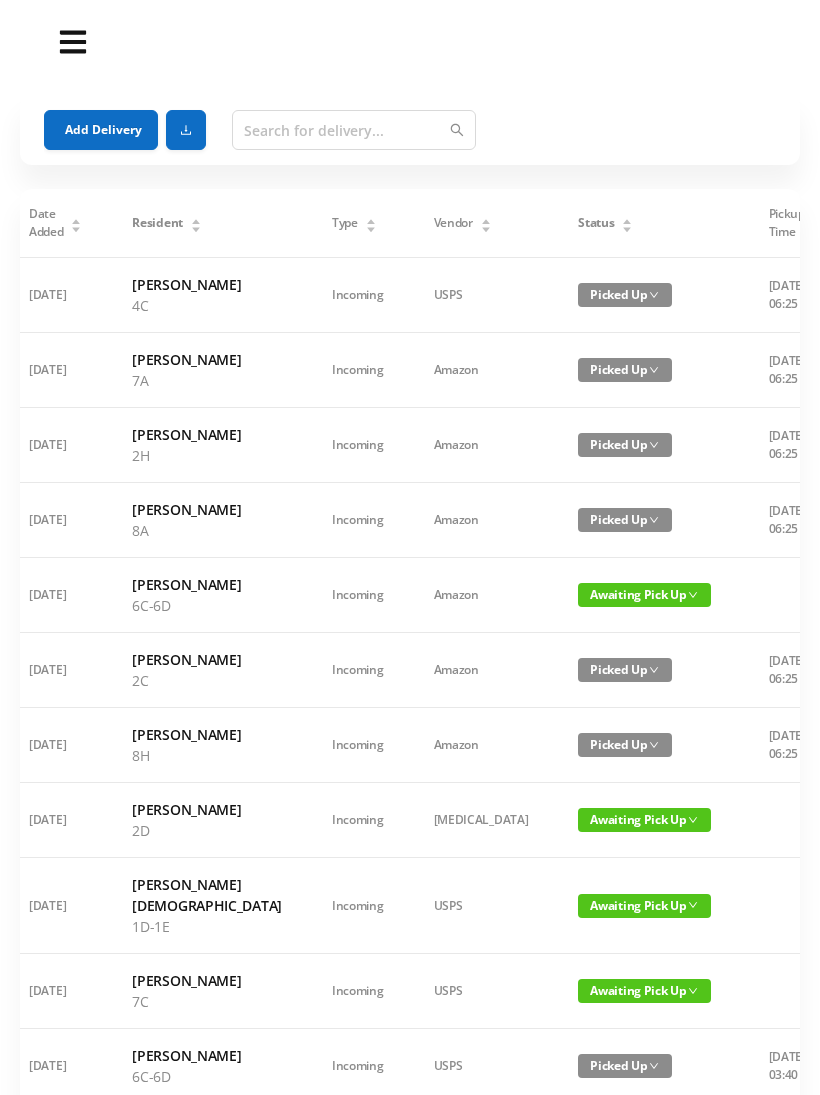 click on "Add Delivery" at bounding box center [101, 130] 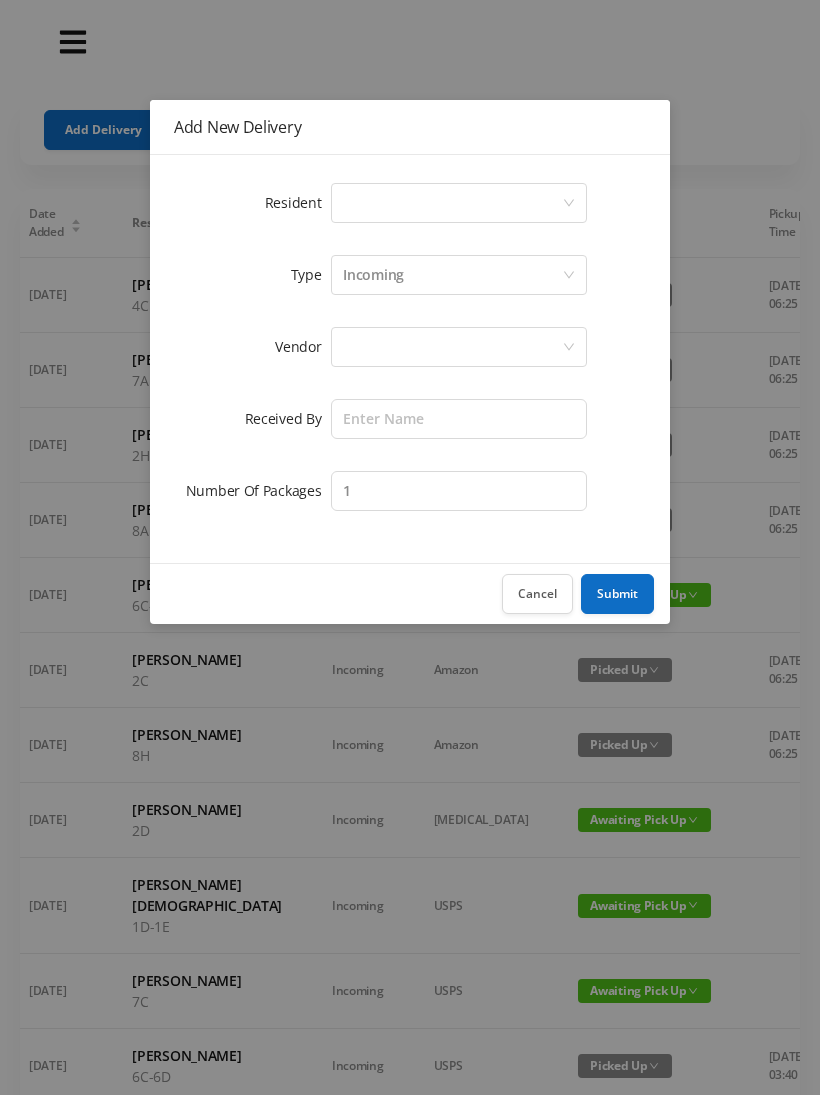 click on "Select a person" at bounding box center (452, 203) 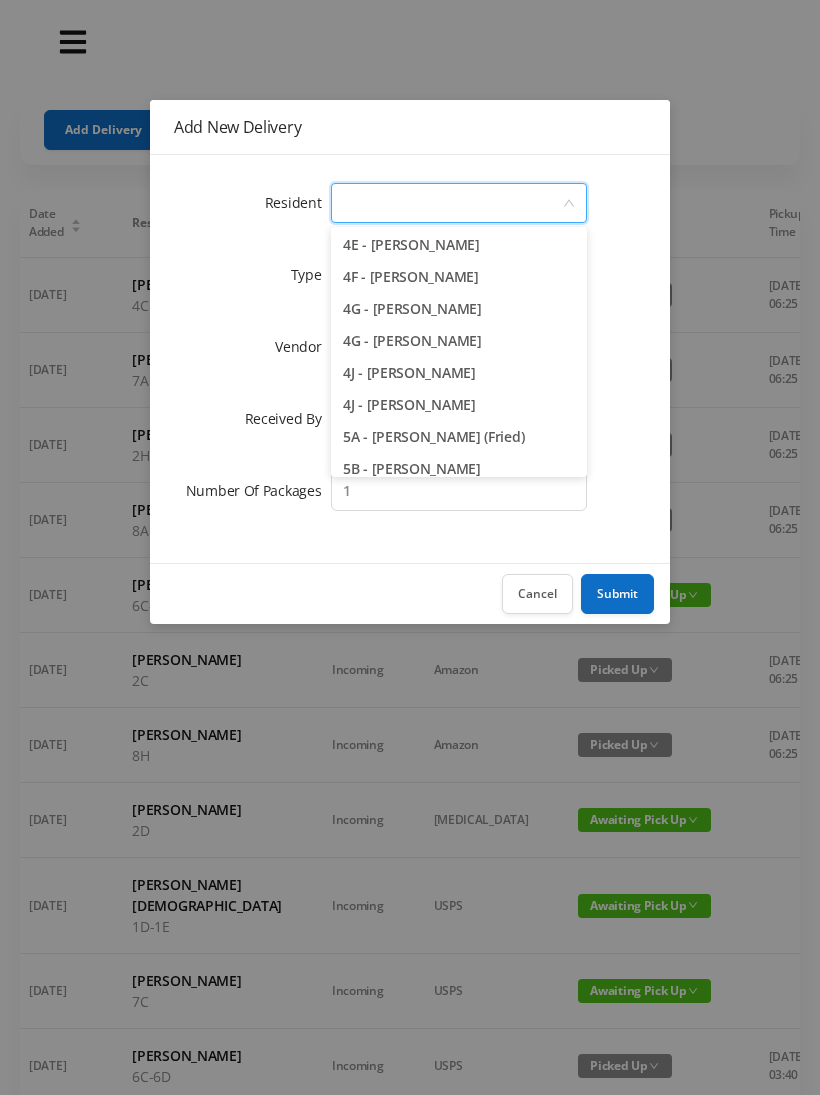 scroll, scrollTop: 1380, scrollLeft: 0, axis: vertical 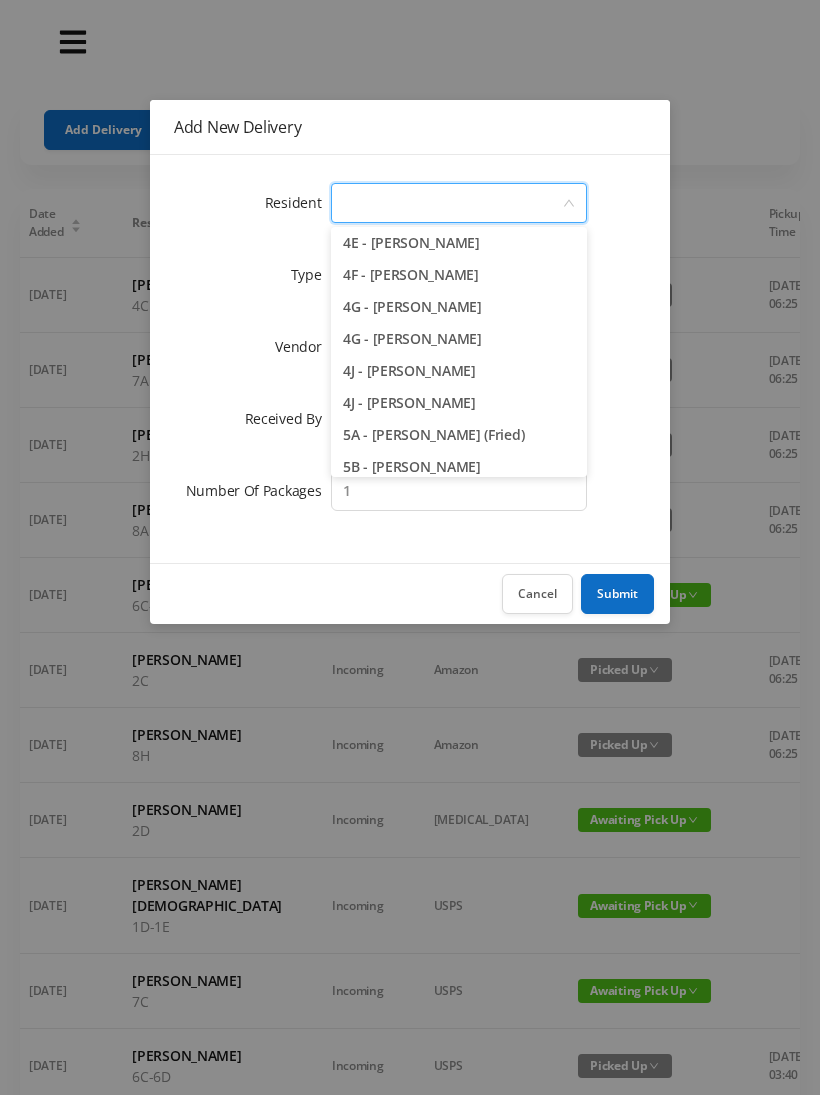 click on "4J - [PERSON_NAME]" at bounding box center [459, 403] 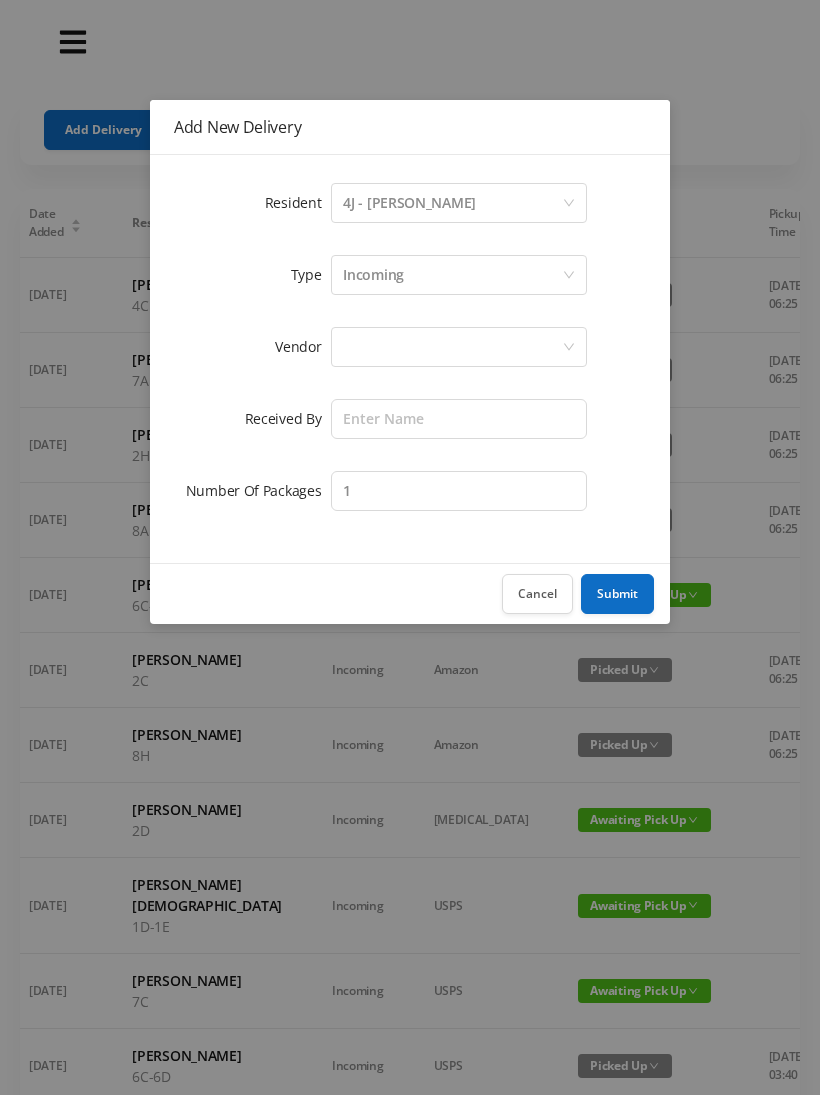 click on "Incoming" at bounding box center (452, 275) 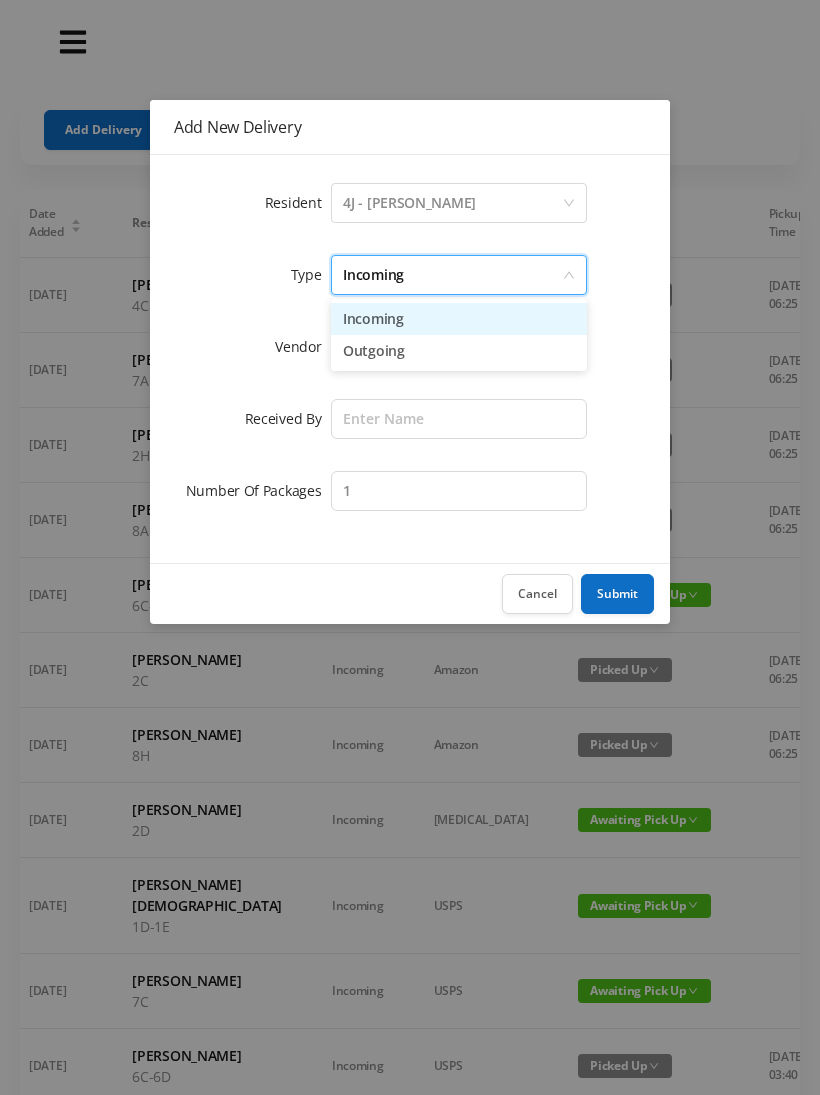 click on "Incoming" at bounding box center [459, 319] 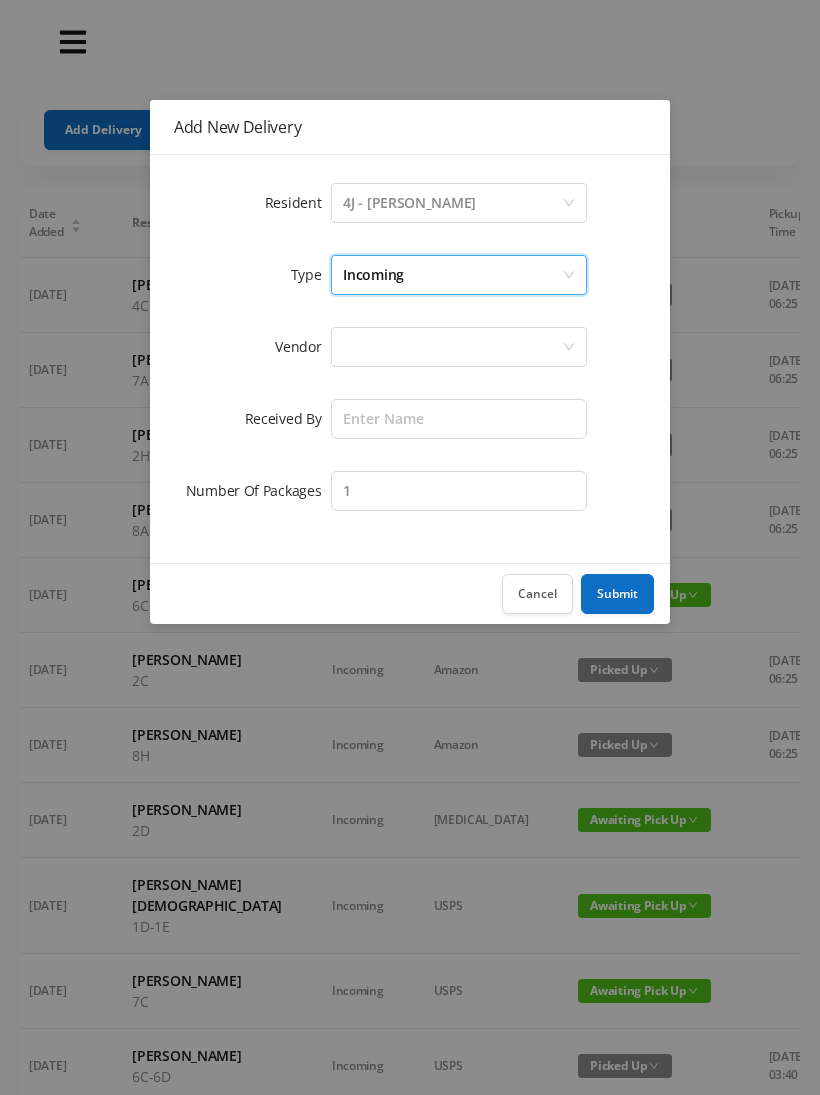 click at bounding box center [452, 347] 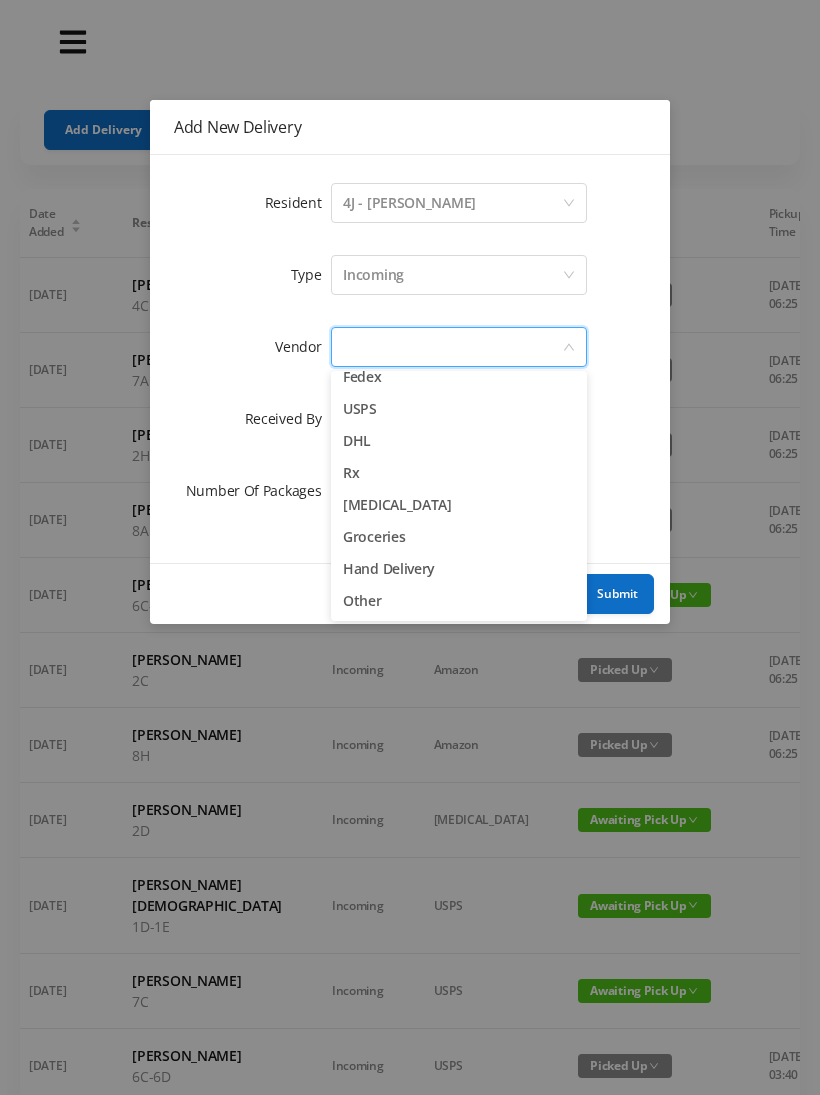 scroll, scrollTop: 78, scrollLeft: 0, axis: vertical 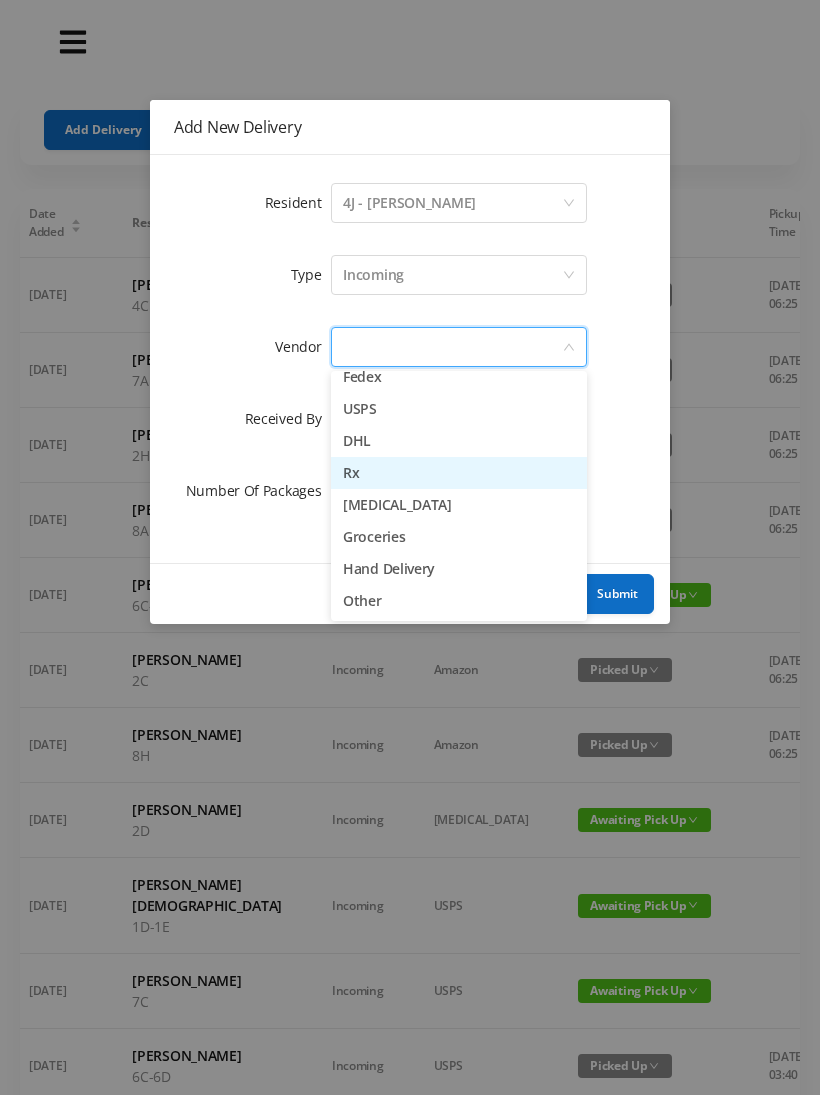 click on "Rx" at bounding box center [459, 473] 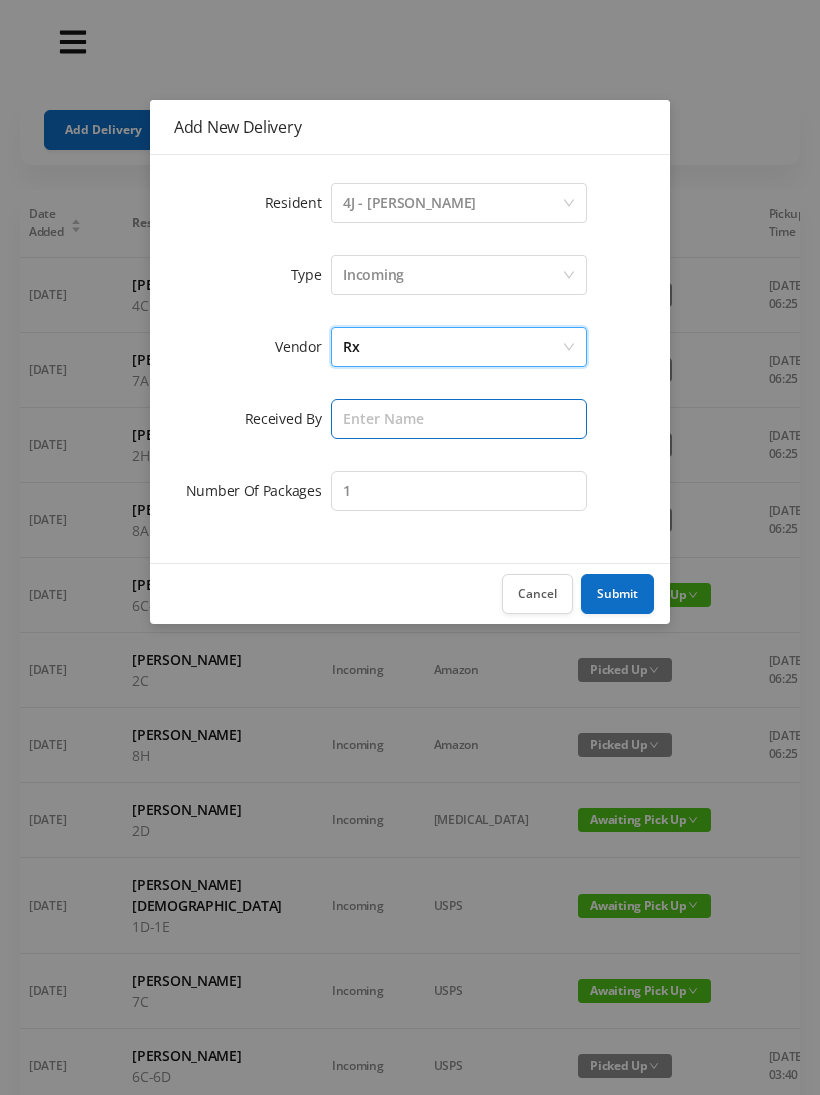 click at bounding box center [459, 419] 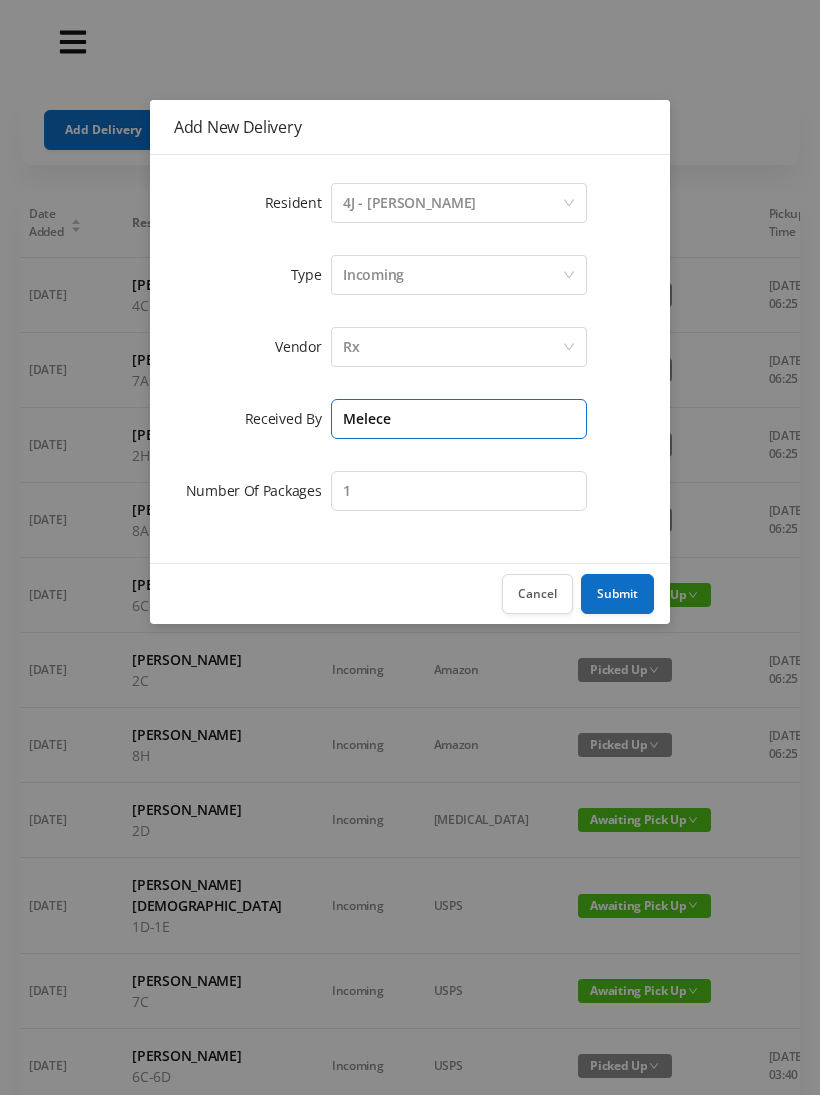 type on "Melece" 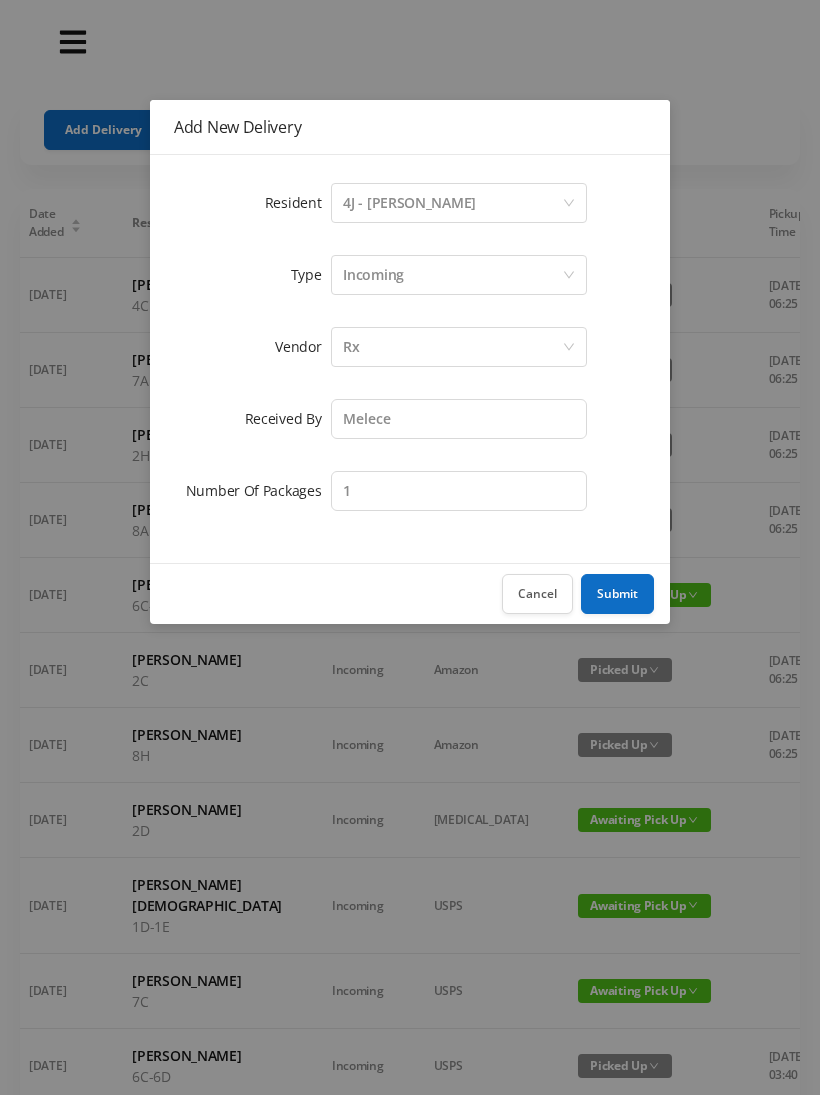 click on "Submit" at bounding box center (617, 594) 